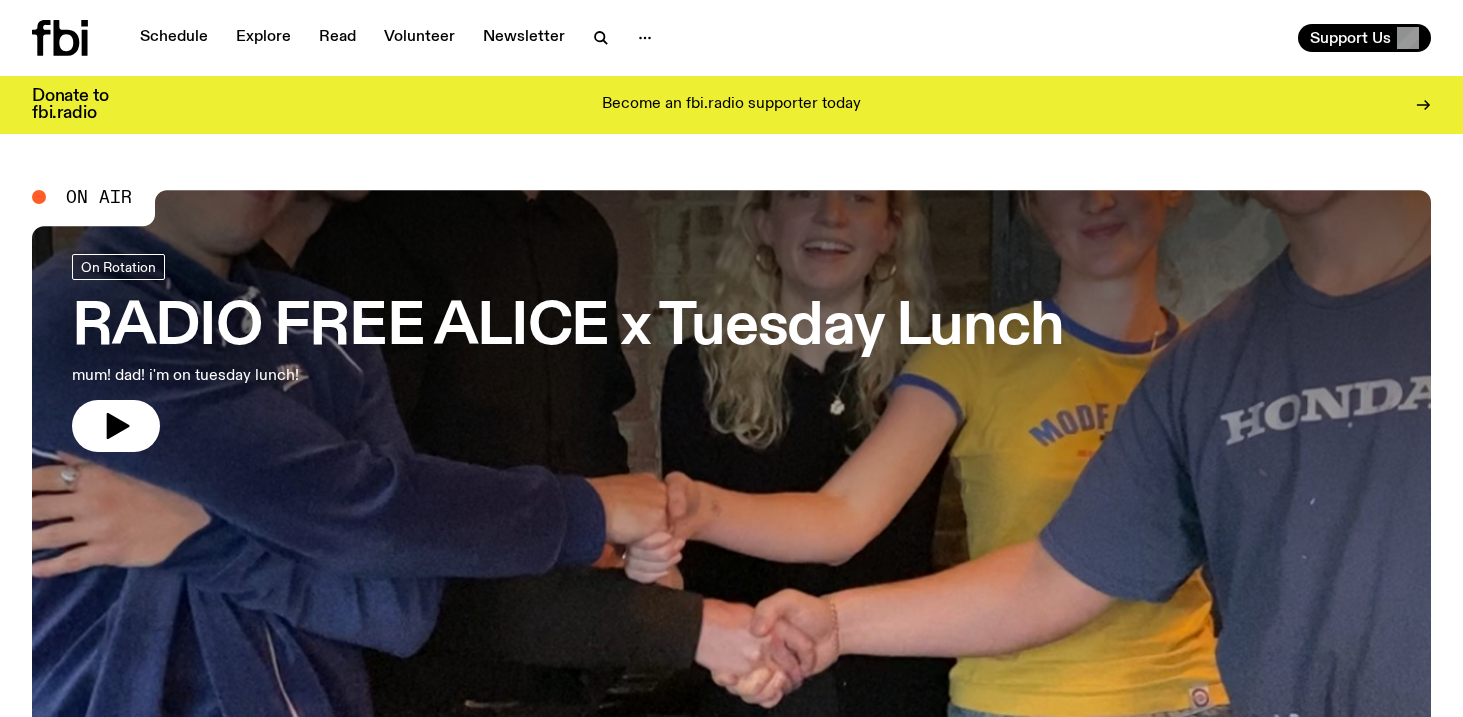 scroll, scrollTop: 0, scrollLeft: 0, axis: both 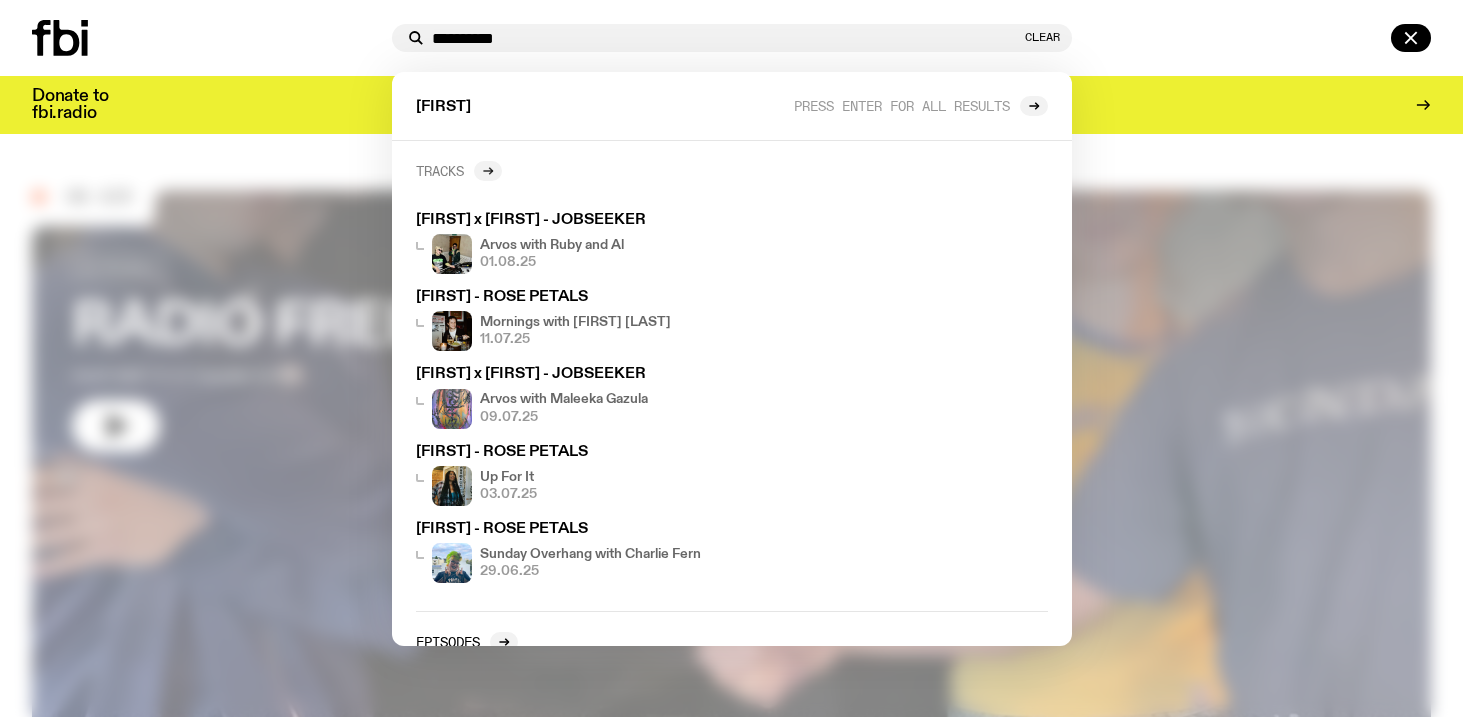 type on "**********" 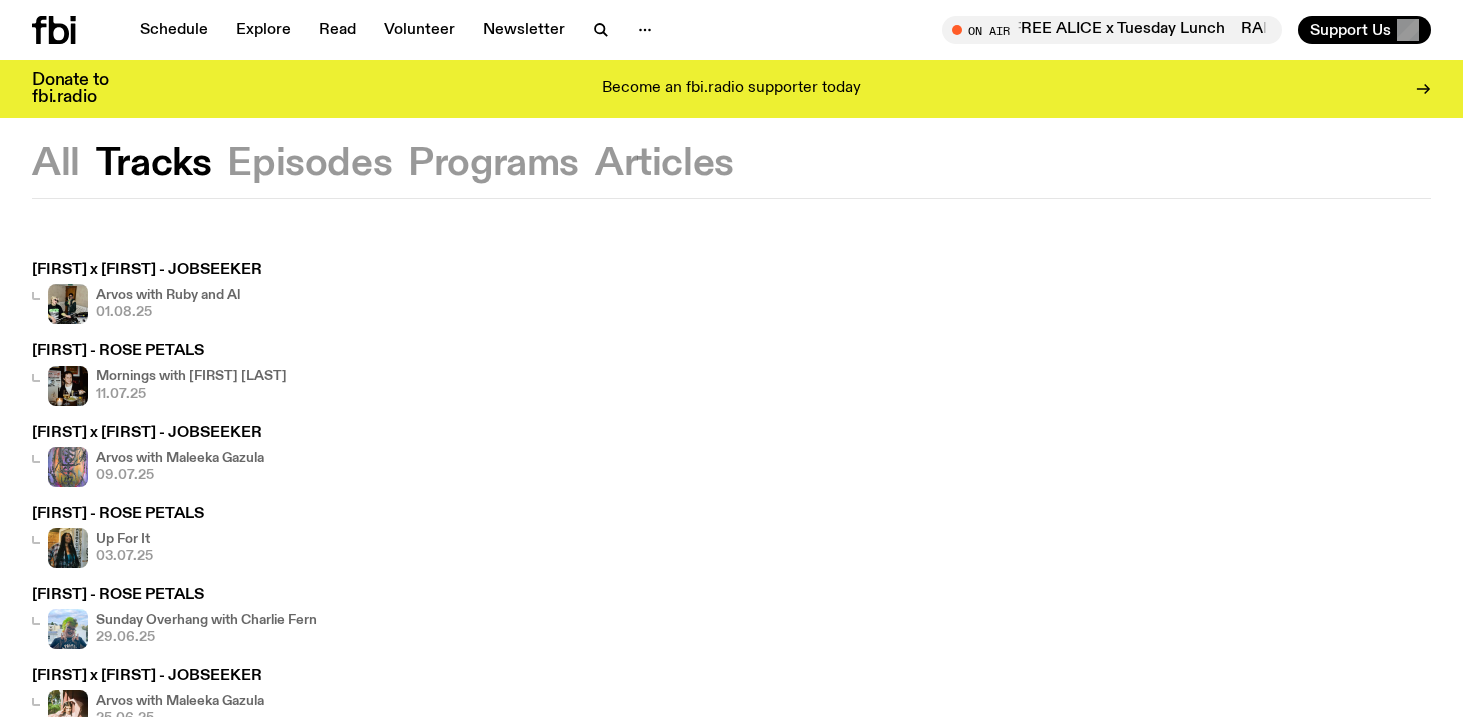 scroll, scrollTop: 0, scrollLeft: 0, axis: both 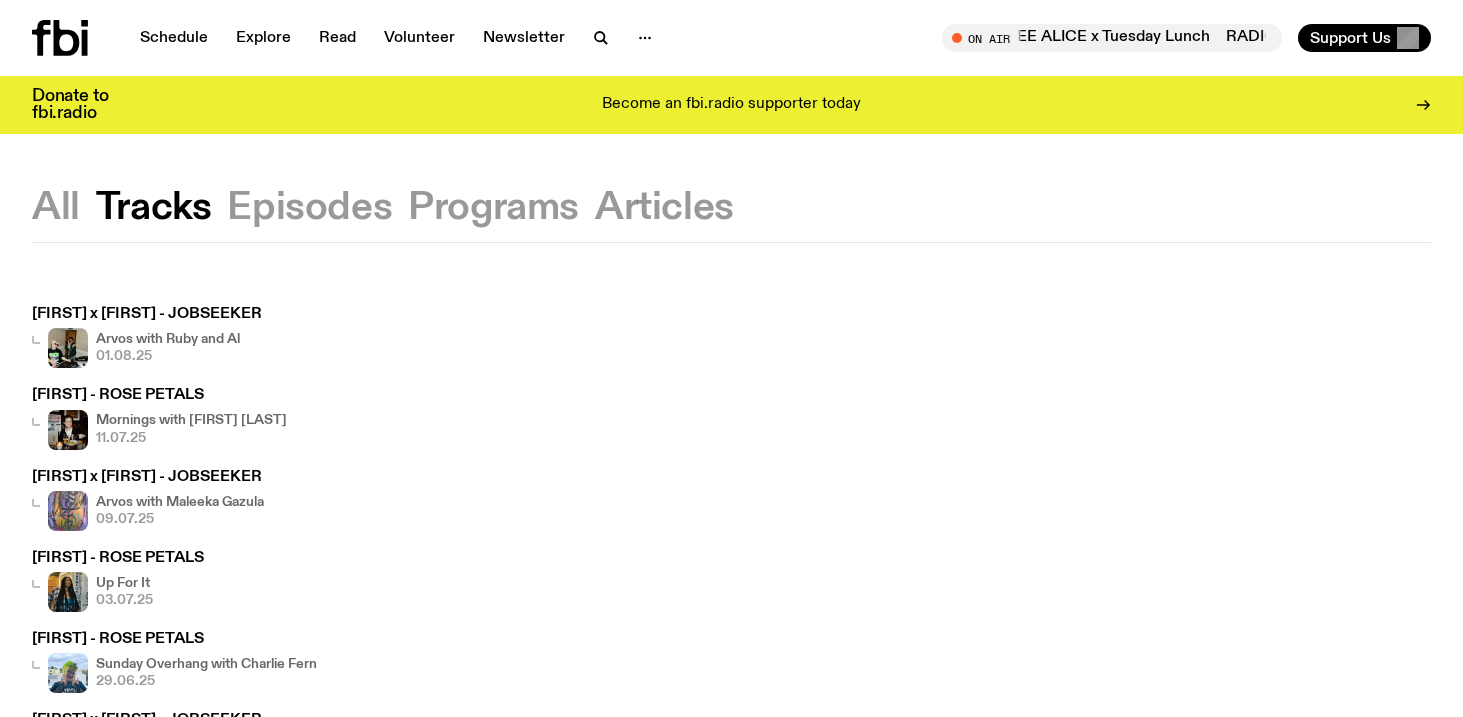 click on "Episodes" 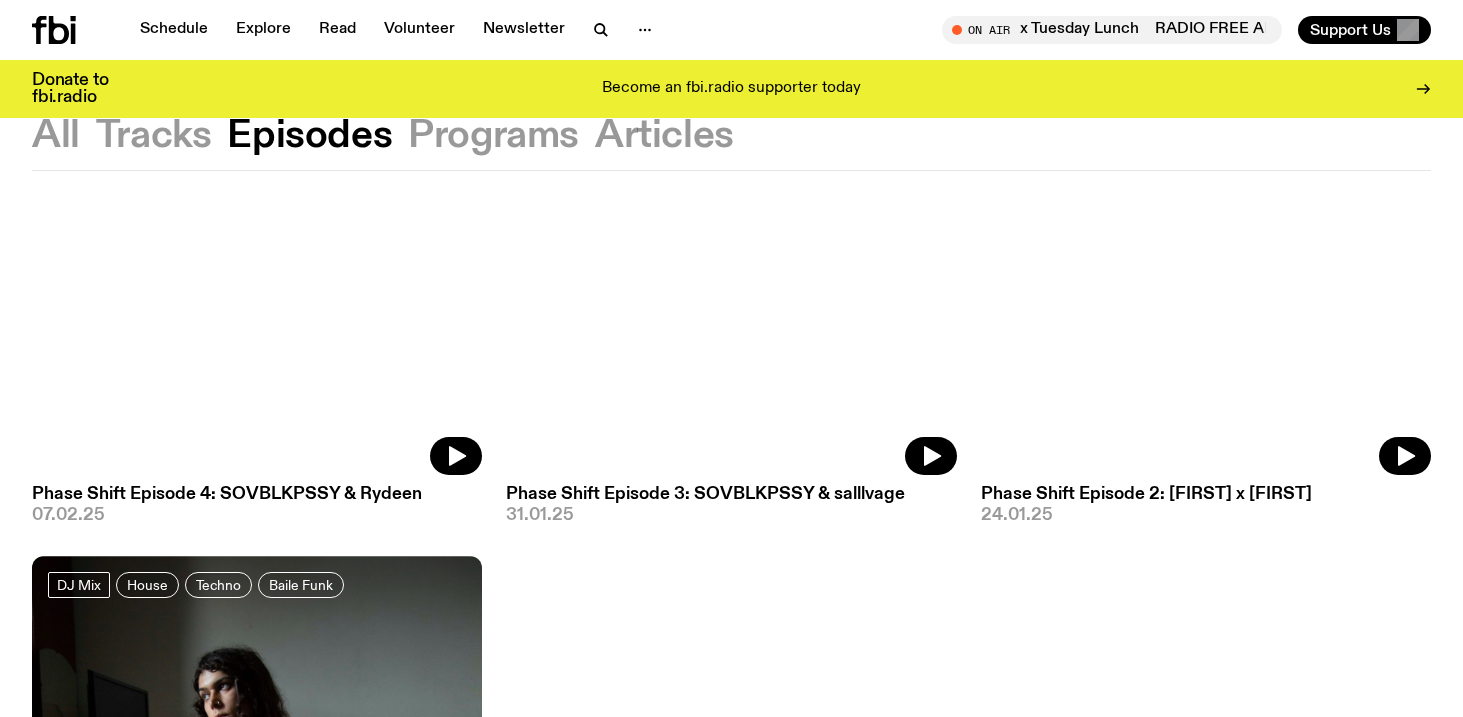 scroll, scrollTop: 1805, scrollLeft: 0, axis: vertical 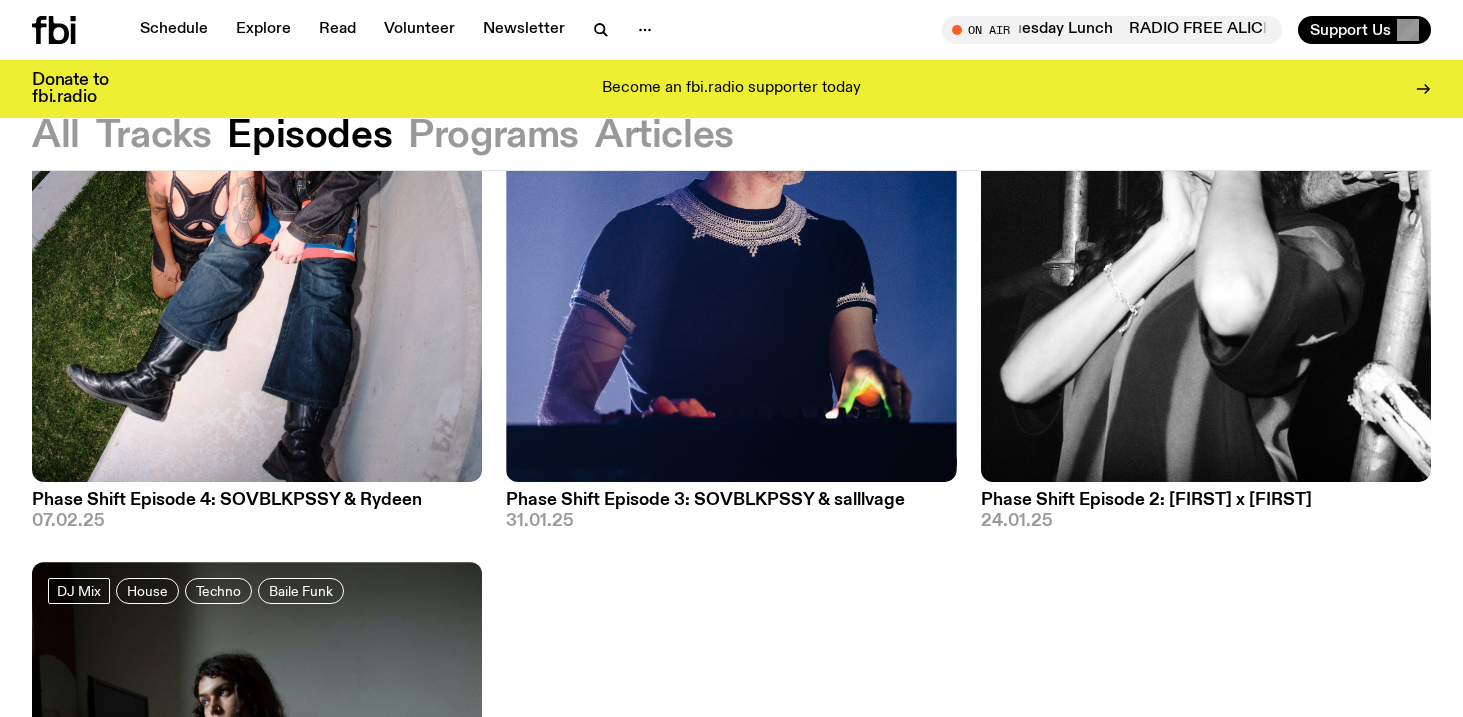 click on "DJ Mix Electronic Techno Jersey Club House Dot Zip with [FIRST] and [FIRST] 17.05.25 DJ Mix Jersey Club Breaks Techno Baile Funk Sunset with Dot Zip ft. [FIRST], [FIRST], [FIRST] and [FIRST] 26.04.25 DJ Mix Sunset with [FIRST], [FIRST], [FIRST] and [FIRST] 15.03.25 DJ Mix Phase Shift Episode 7: [FIRST] & [FIRST] x [FIRST] [LAST] 28.02.25 DJ Mix Phase Shft Episode 6: [FIRST] x [FIRST] 21.02.25 DJ Mix Phase Shift Episode 5: [FIRST] x [FIRST] 14.02.25 DJ Mix Phase Shift Episode 4: [FIRST] x [FIRST] 07.02.25 DJ Mix Phase Shift Episode 3: [FIRST] & [FIRST]  31.01.25 DJ Mix Electronic Edits Phase Shift Episode 2: [FIRST] x [FIRST] 24.01.25 DJ Mix House Techno Baile Funk Phase Shift Episode 1: [FIRST] & [FIRST] 17.01.25" 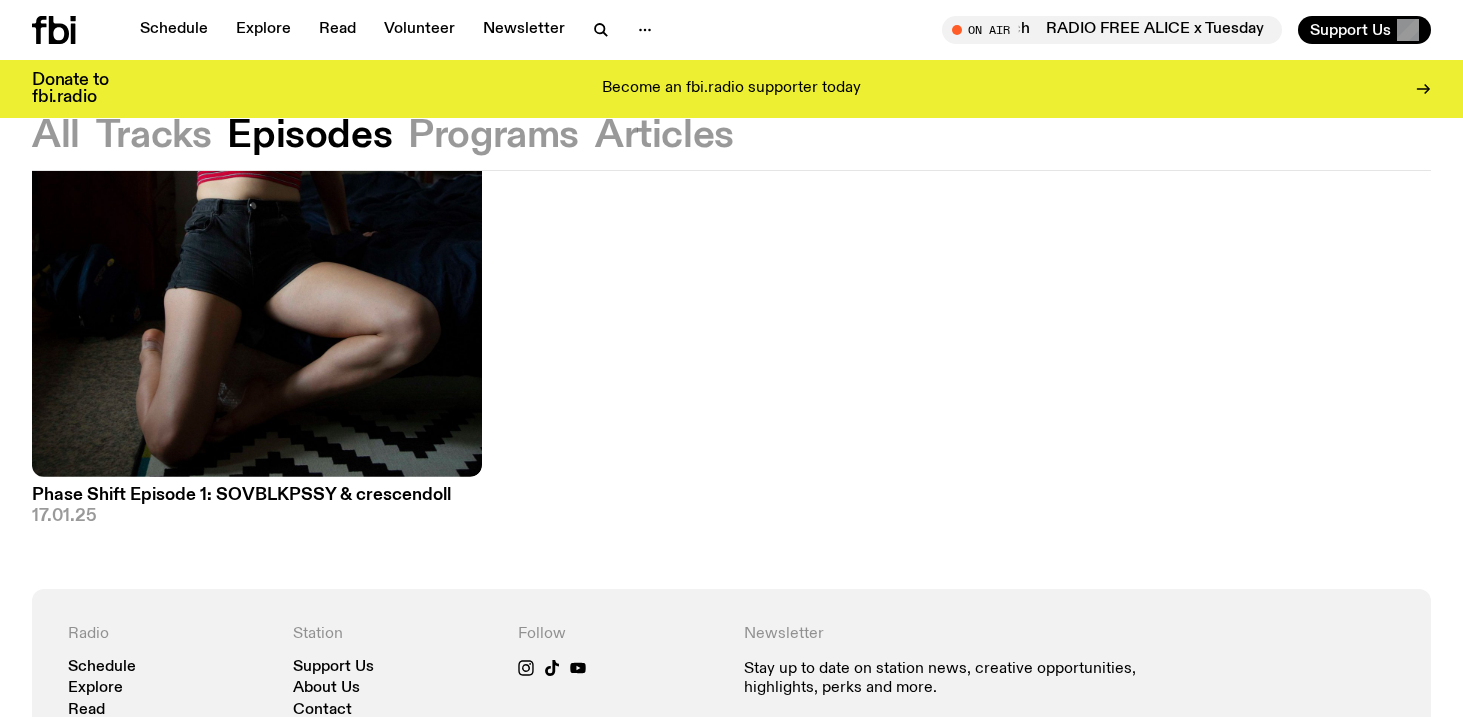 scroll, scrollTop: 2492, scrollLeft: 0, axis: vertical 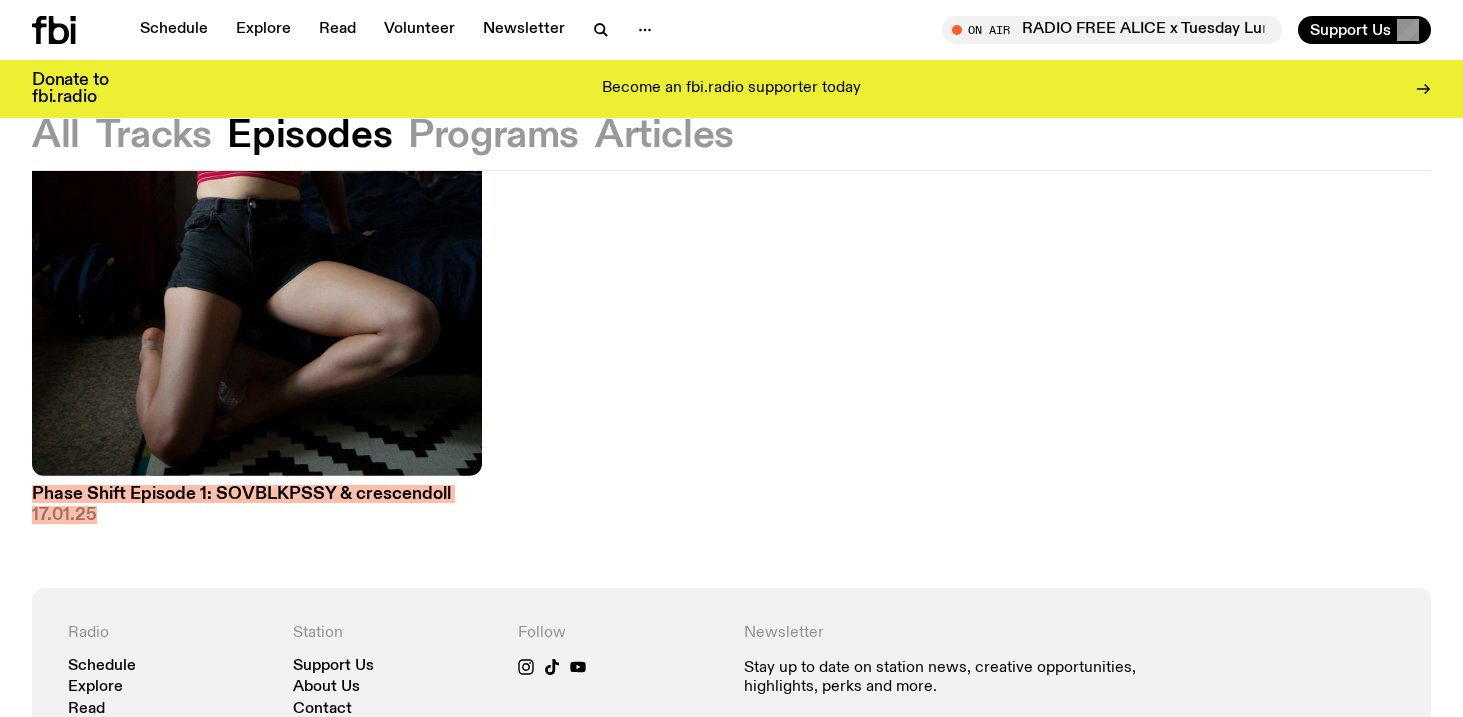 click on "Schedule Explore Read Volunteer Newsletter About Us Contact Champions of emerging Sydney music and culture since 2003. Support Us On Air RADIO FREE ALICE x Tuesday Lunch Tune in live Schedule Explore Read Volunteer Newsletter On Air RADIO FREE ALICE x Tuesday Lunch Tune in live On Air RADIO FREE ALICE x Tuesday Lunch RADIO FREE ALICE x Tuesday Lunch Tune in live Support Us Donate to fbi.radio Become an fbi.radio supporter today All Tracks Episodes Programs Articles DJ Mix Electronic Techno Jersey Club House Dot Zip with [FIRST] and [FIRST] 17.05.25 DJ Mix Jersey Club Breaks Techno Baile Funk Sunset with Dot Zip ft. [FIRST], [FIRST], [FIRST] and [FIRST] 26.04.25 DJ Mix Sunset with [FIRST], [FIRST], [FIRST] and [FIRST] 15.03.25 DJ Mix Phase Shift Episode 7: [FIRST] x [FIRST] x [FIRST] 28.02.25 DJ Mix Phase Shft Episode 6: [FIRST] x [FIRST] 21.02.25 DJ Mix Phase Shift Episode 5: [FIRST] x [FIRST] 14.02.25 DJ Mix Phase Shift Episode 4: [FIRST] x [FIRST] 07.02.25 DJ Mix 31.01.25" at bounding box center [731, -596] 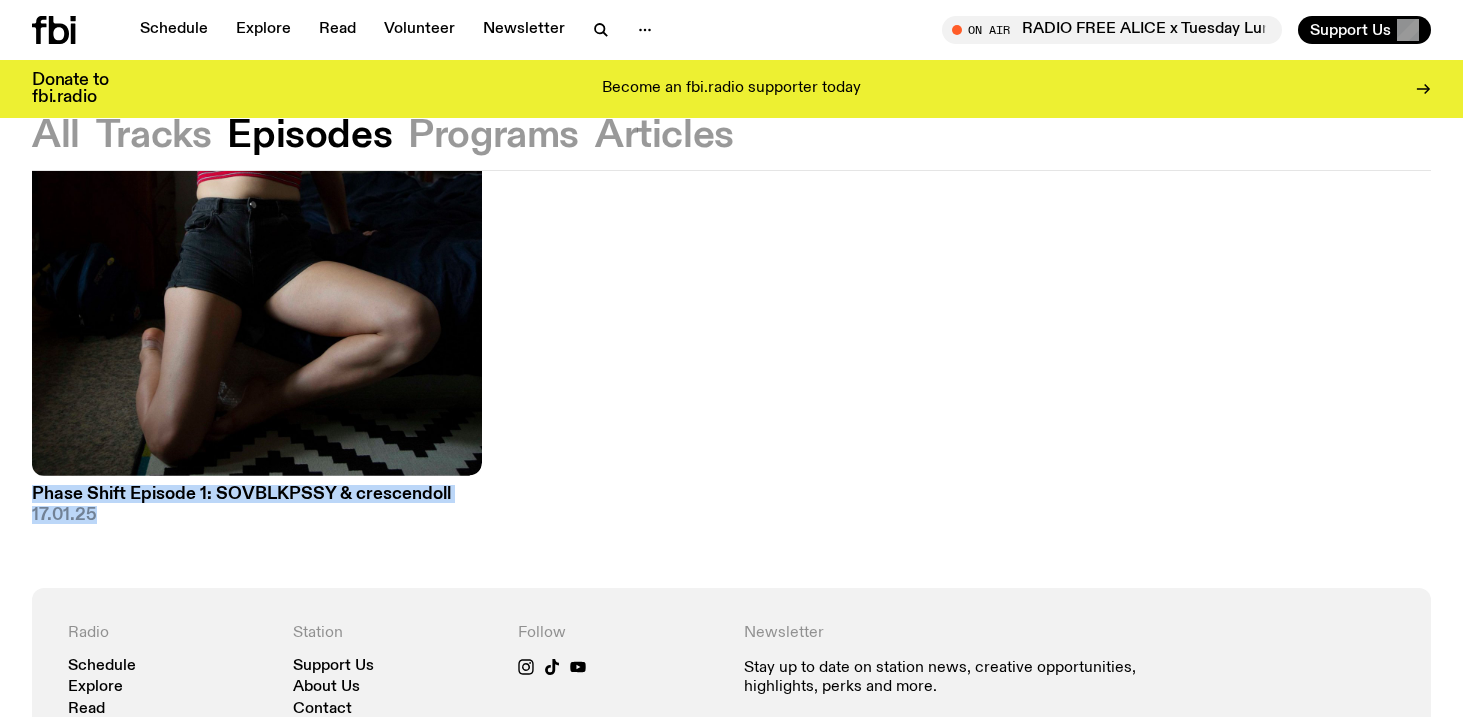 click 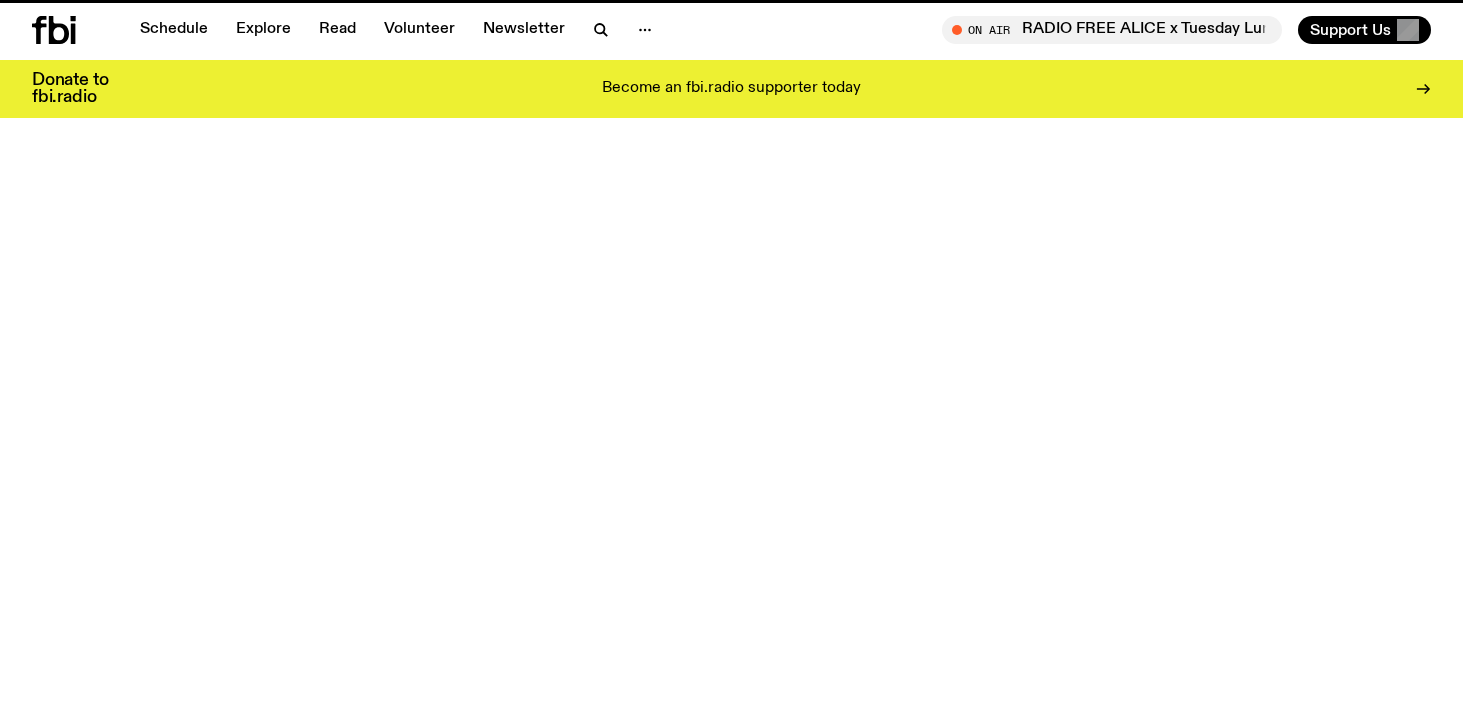 scroll, scrollTop: 0, scrollLeft: 0, axis: both 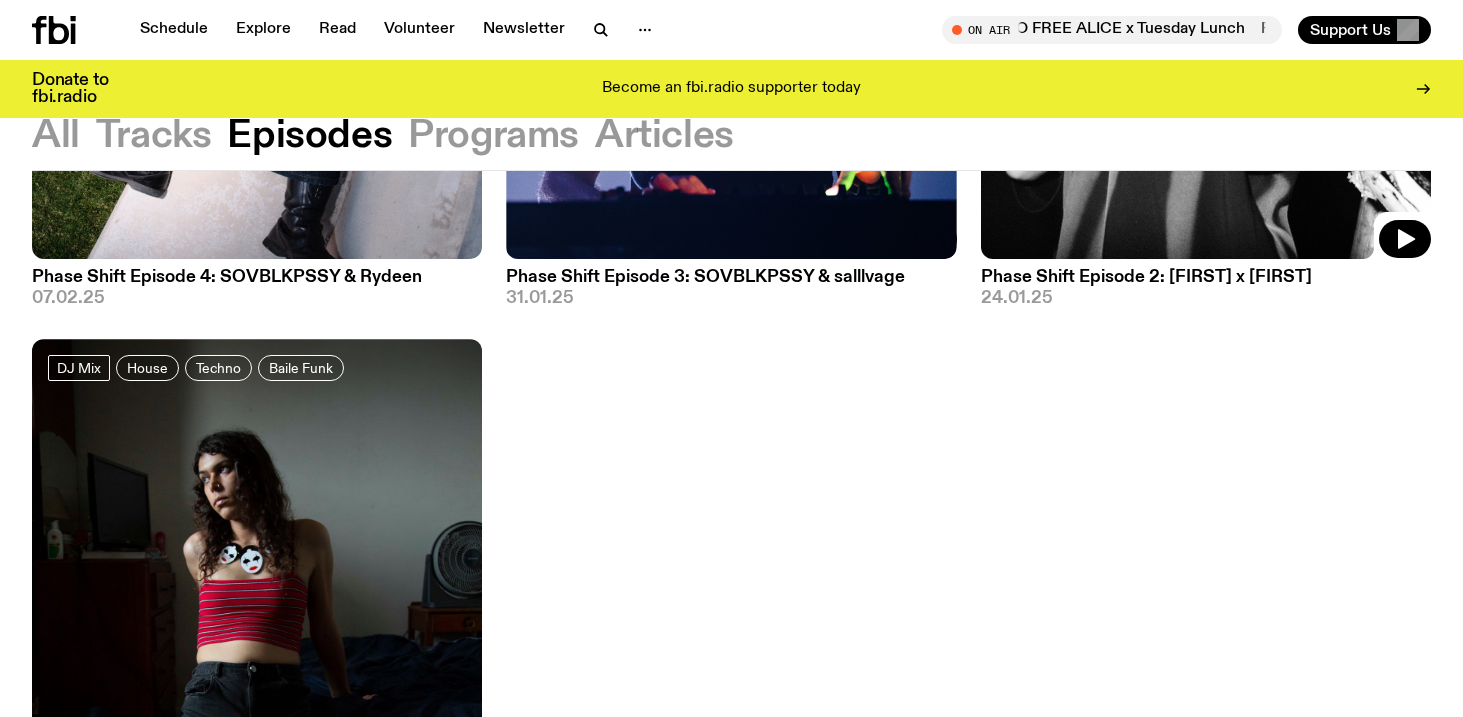 click 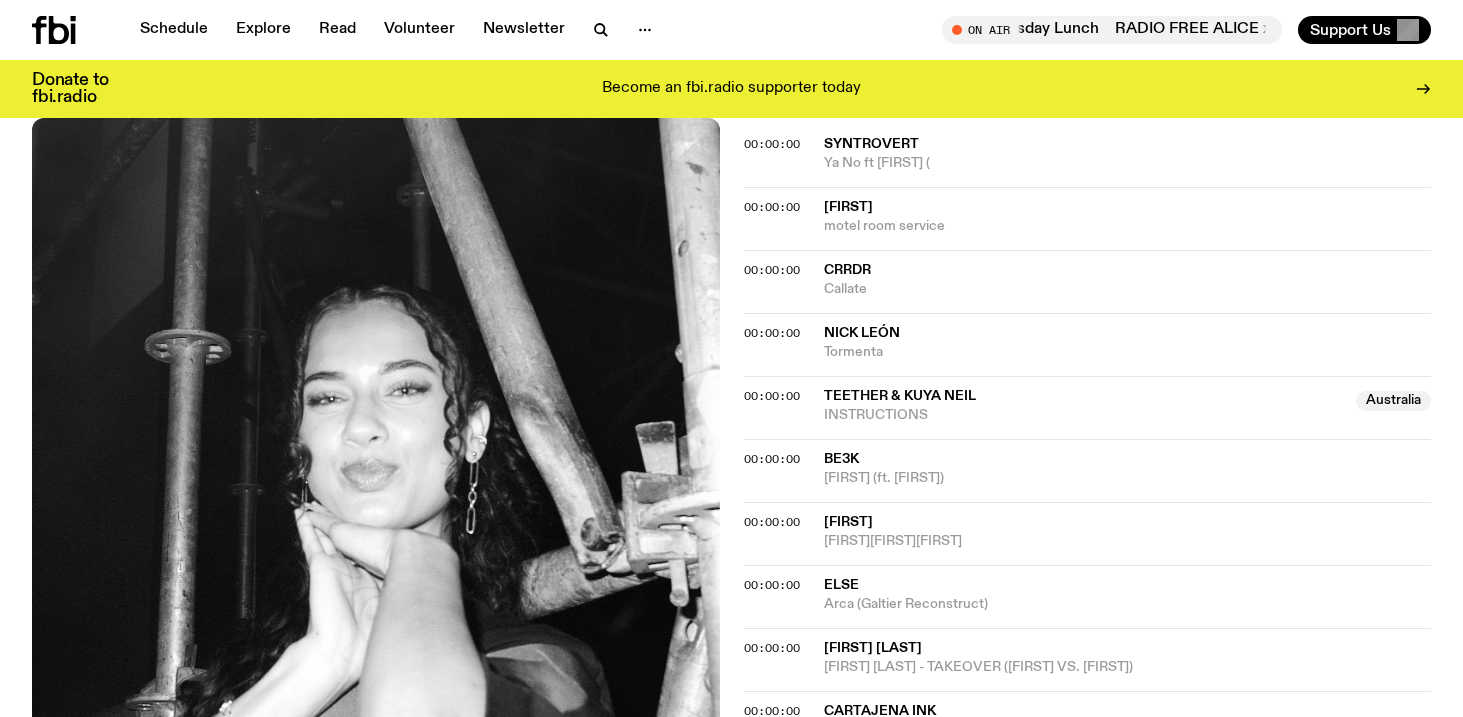 scroll, scrollTop: 519, scrollLeft: 0, axis: vertical 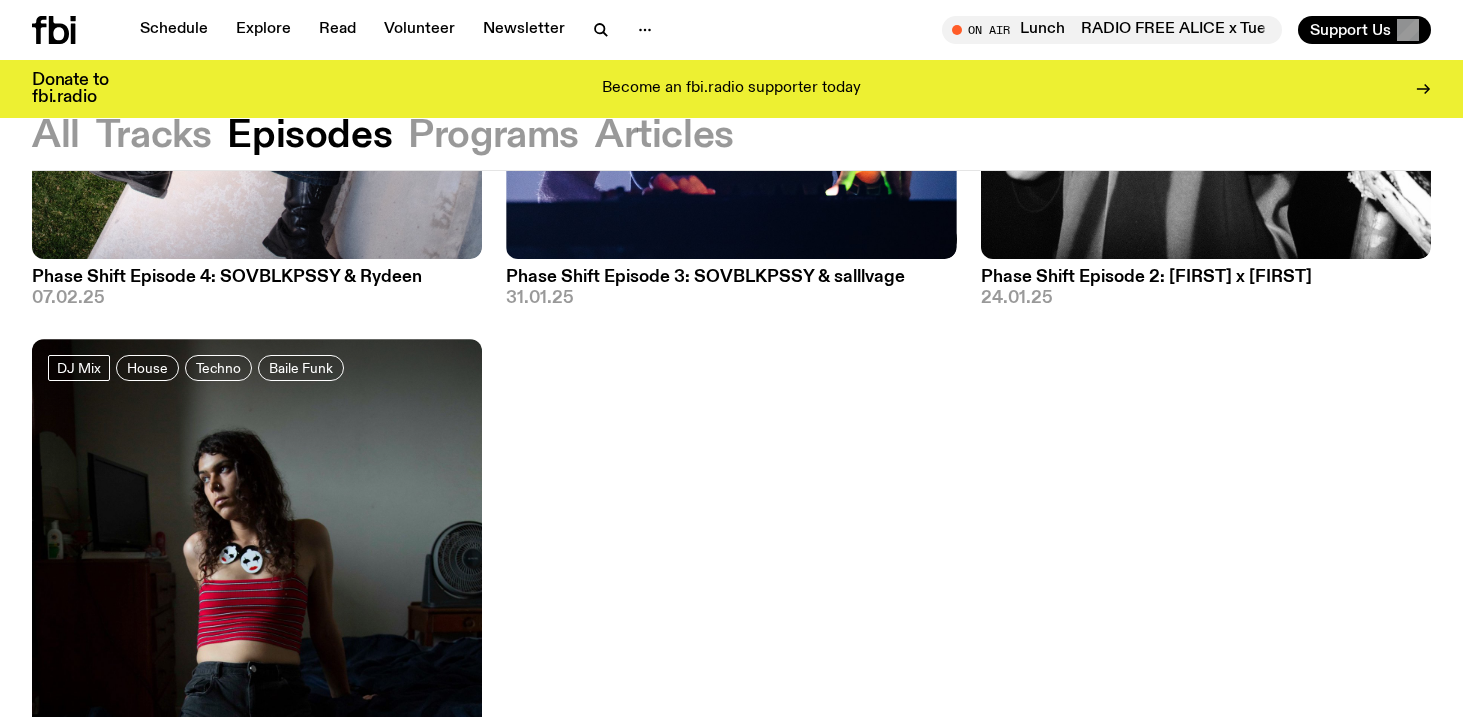 click on "Phase Shift Episode 3: SOVBLKPSSY & salllvage" at bounding box center (731, 277) 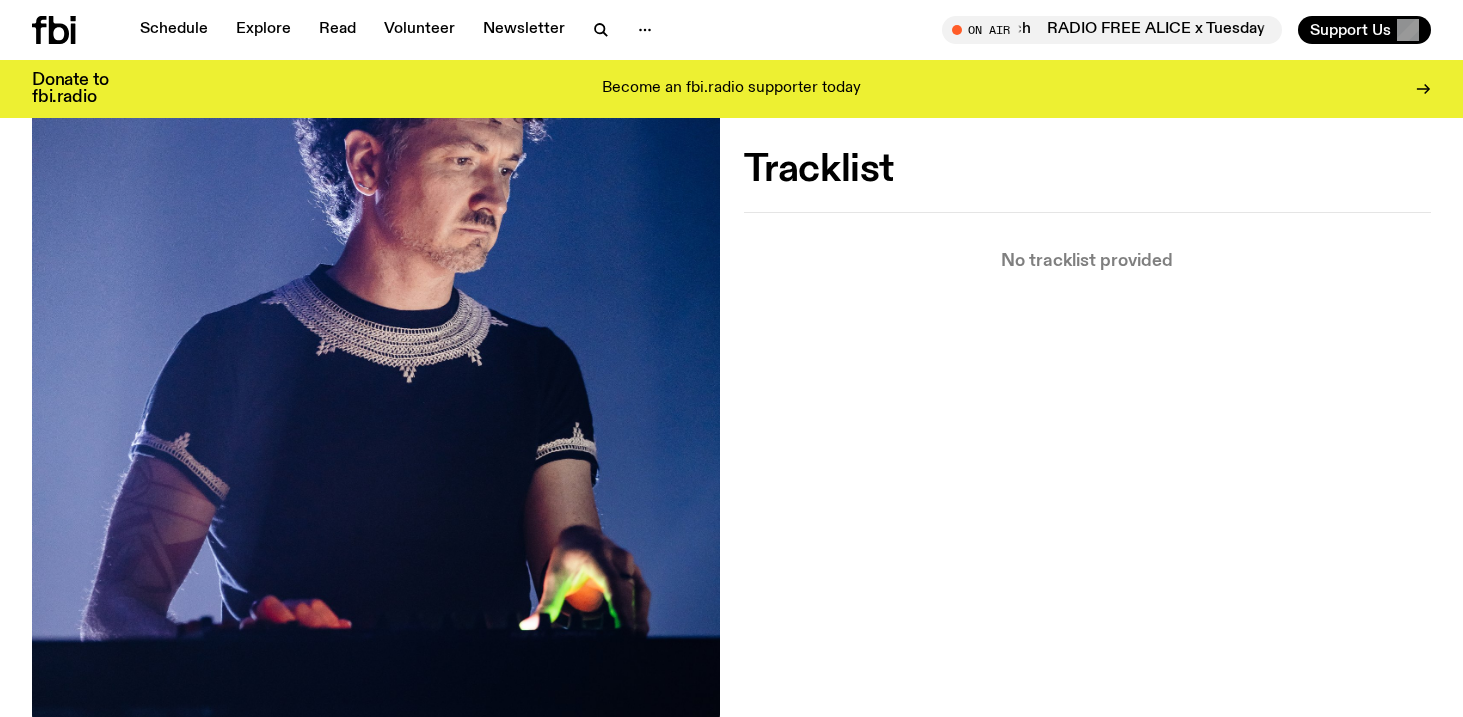 scroll, scrollTop: 648, scrollLeft: 0, axis: vertical 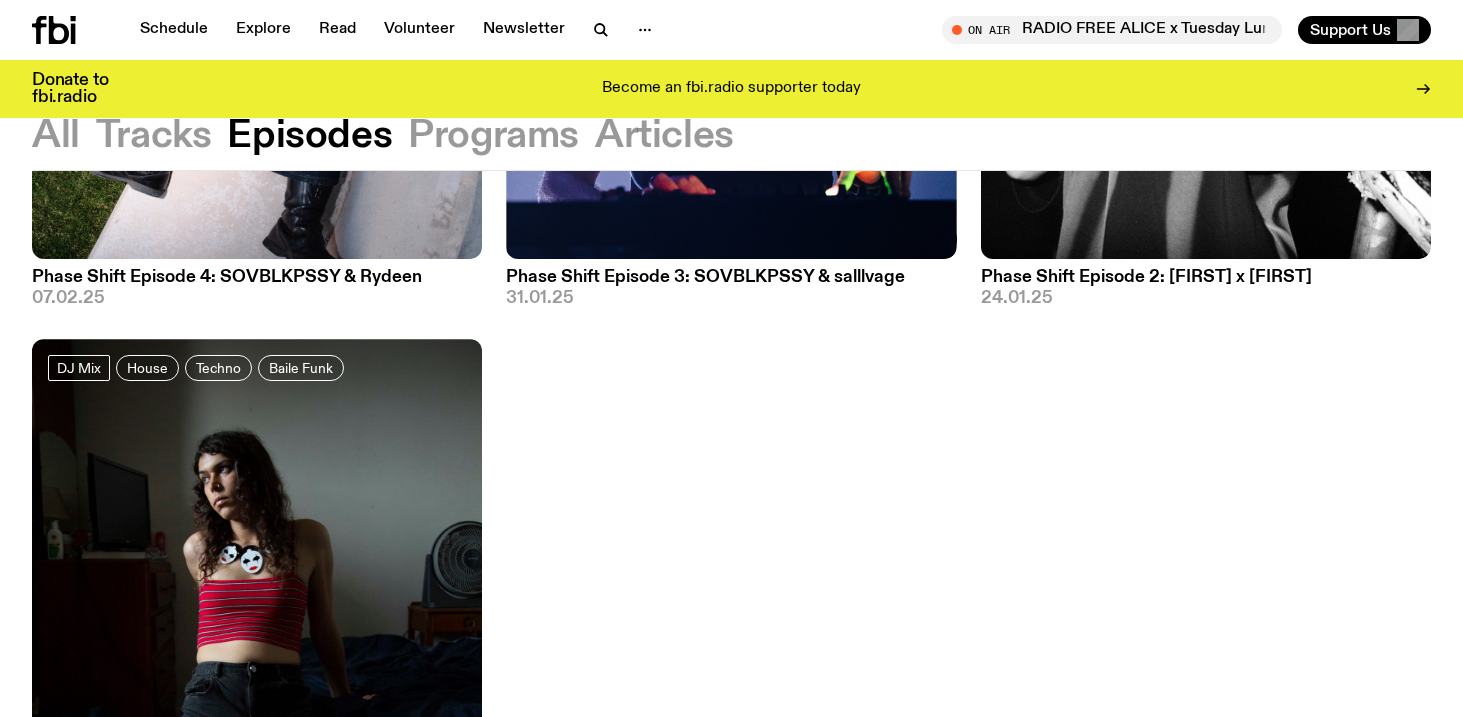 click on "Phase Shift Episode 4: SOVBLKPSSY & Rydeen" at bounding box center [257, 277] 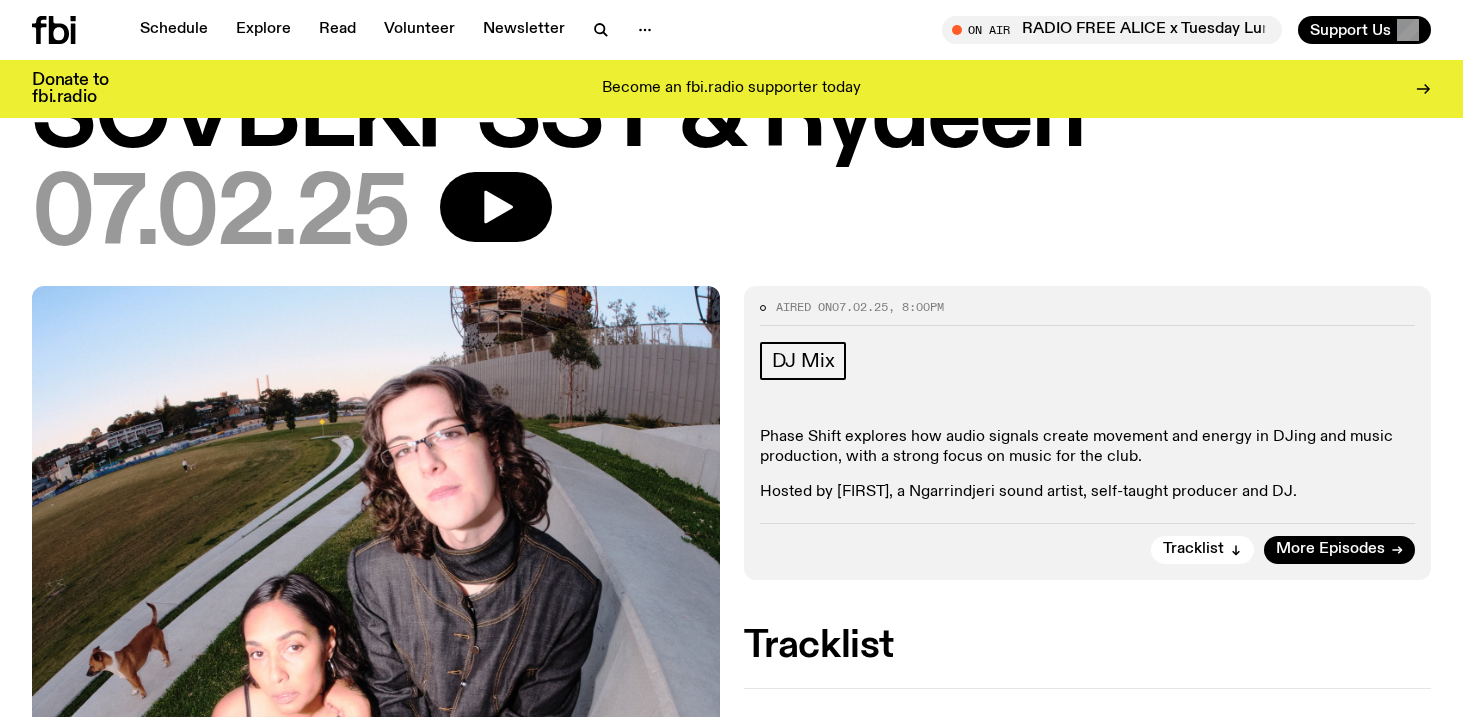 scroll, scrollTop: 709, scrollLeft: 0, axis: vertical 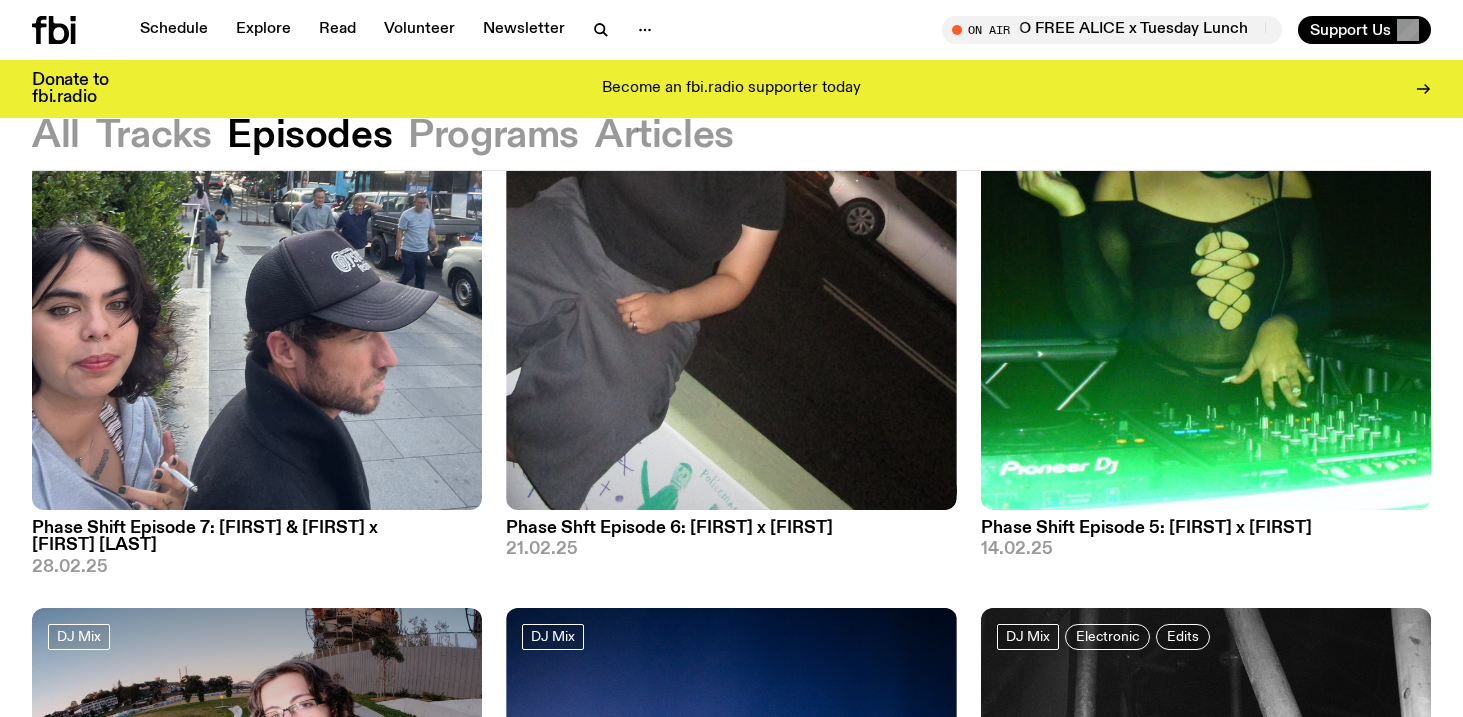 click on "Phase Shift Episode 5: [FIRST] x [FIRST]" at bounding box center [1206, 528] 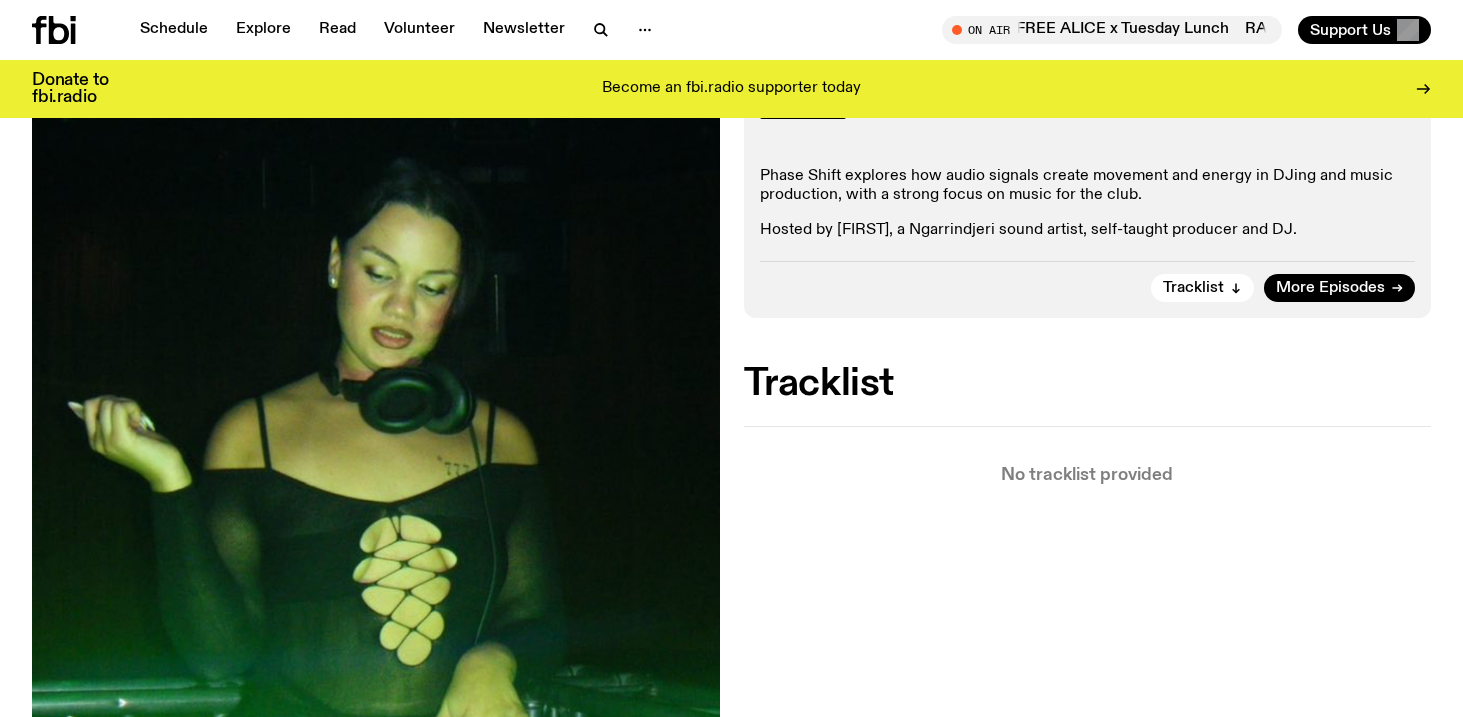 scroll, scrollTop: 770, scrollLeft: 0, axis: vertical 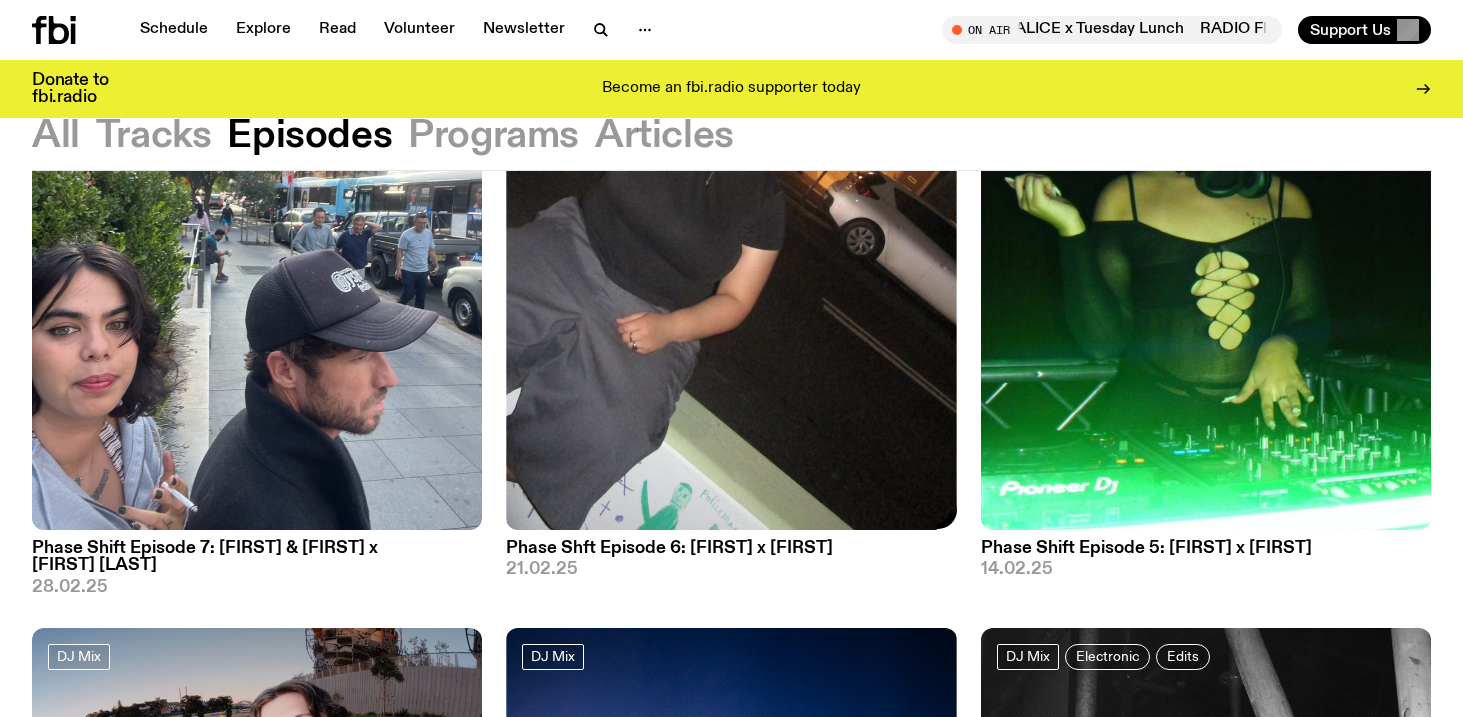 click on "Phase Shft Episode 6: [FIRST] x [FIRST]" at bounding box center [731, 548] 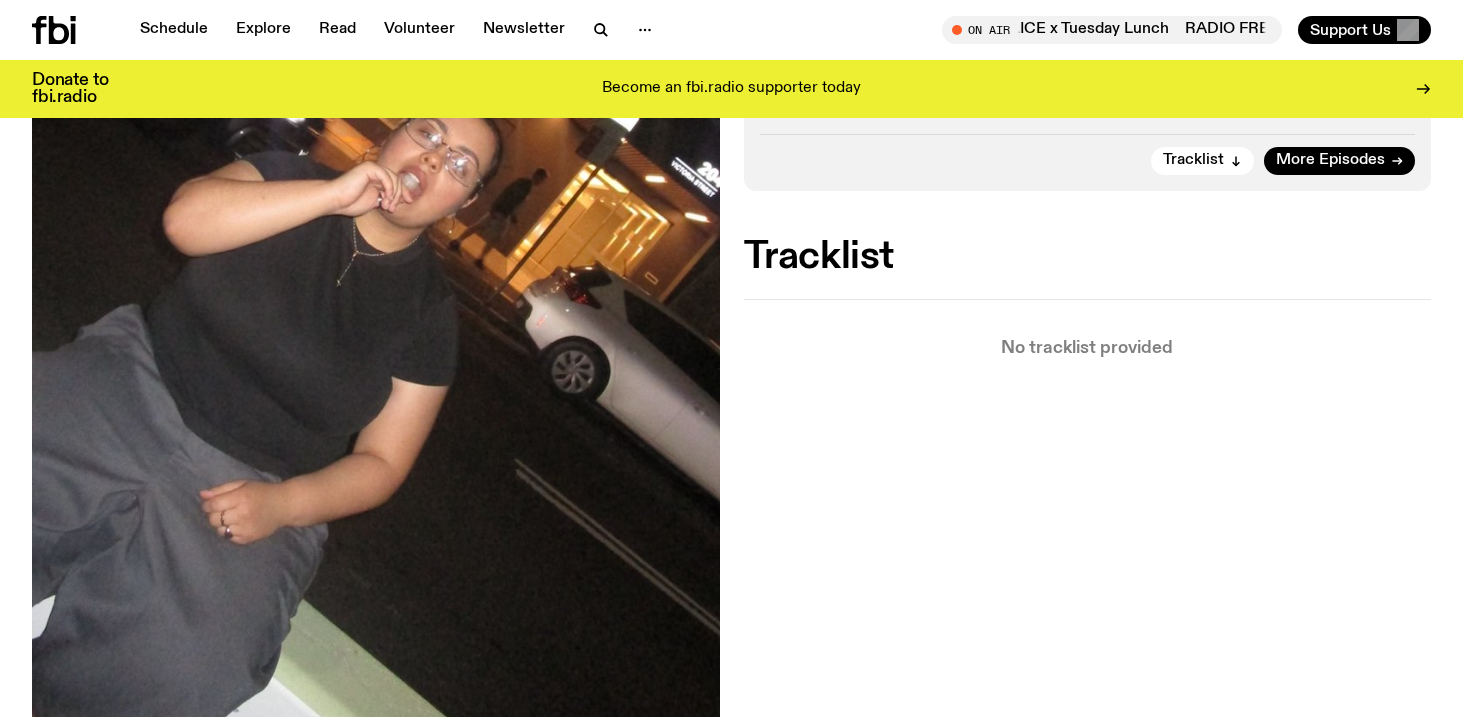 scroll, scrollTop: 585, scrollLeft: 0, axis: vertical 